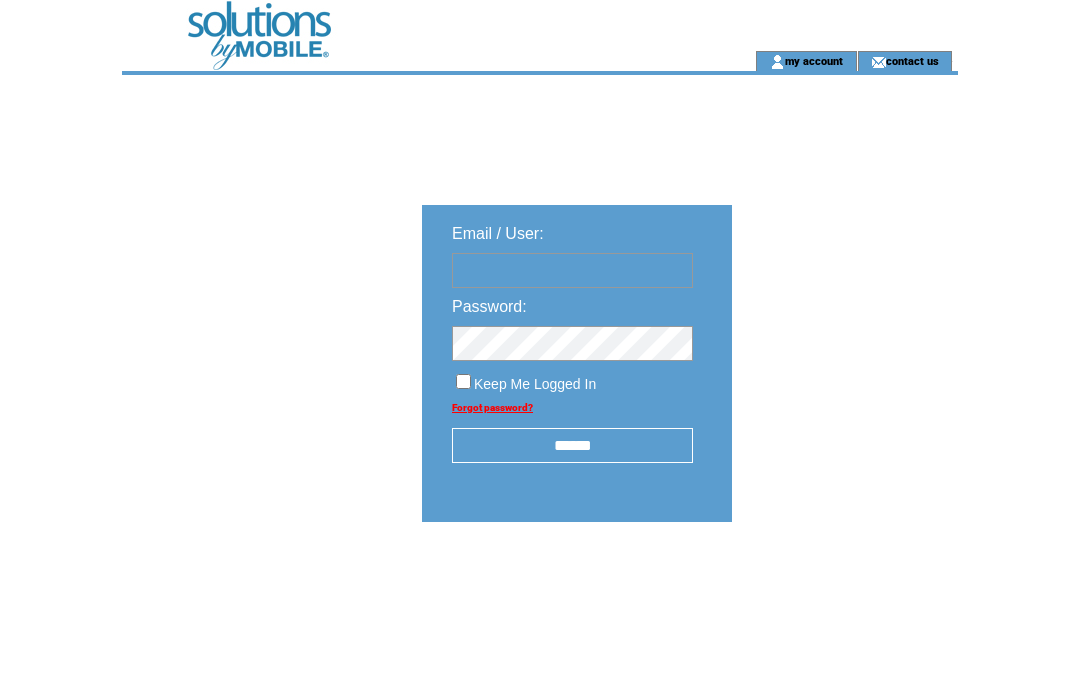 scroll, scrollTop: 0, scrollLeft: 0, axis: both 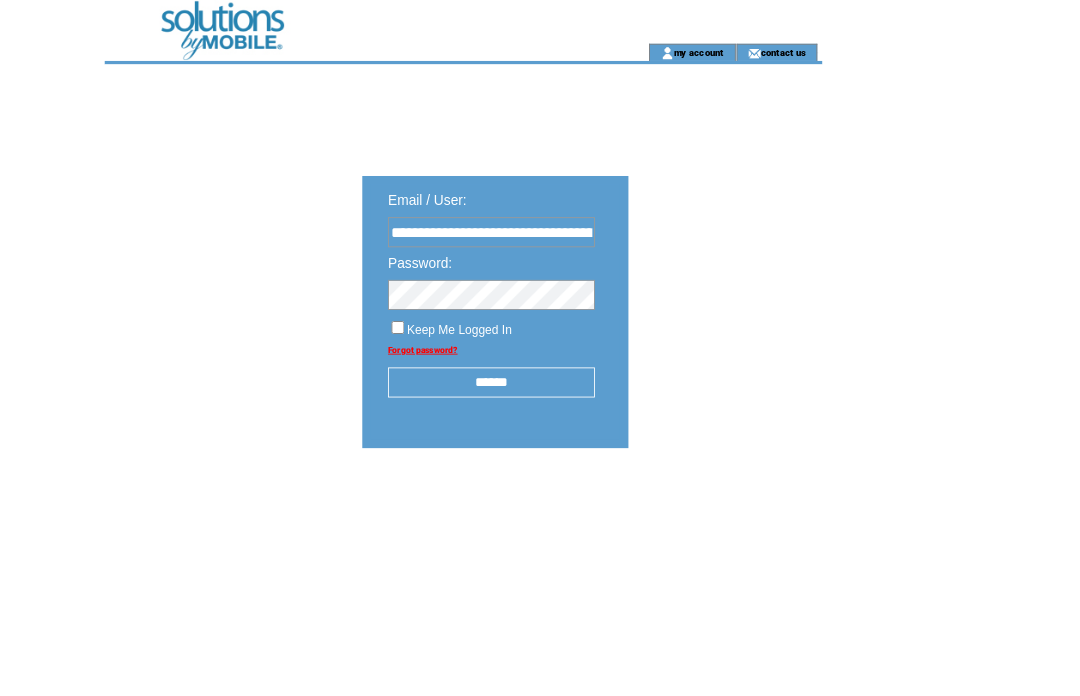 click at bounding box center (0, 0) 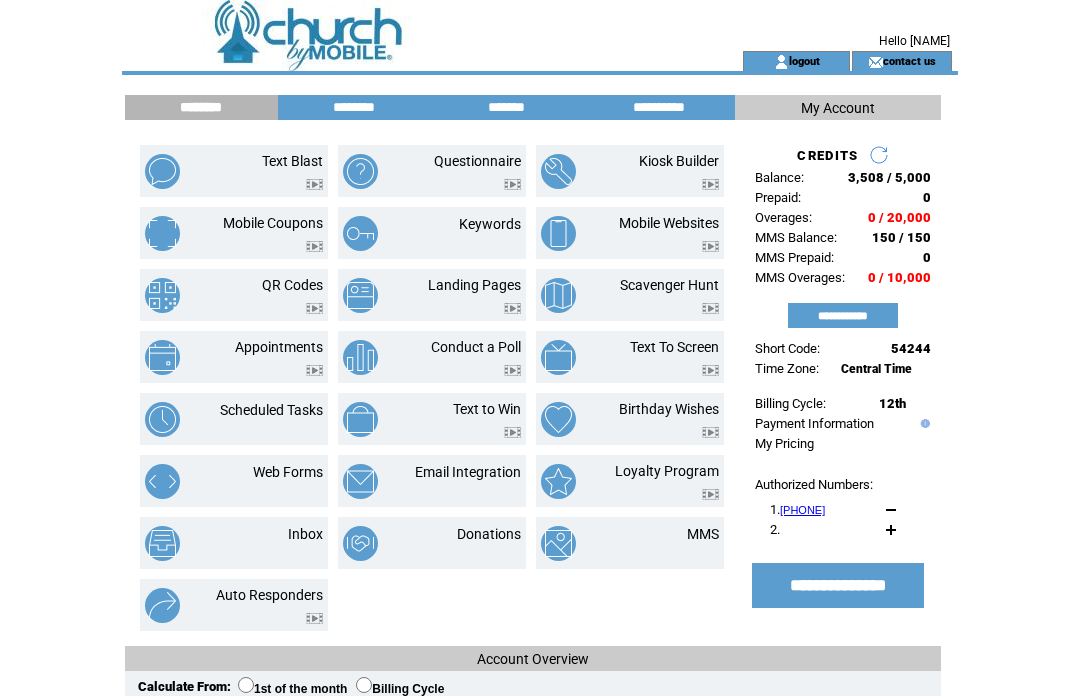 scroll, scrollTop: 0, scrollLeft: 0, axis: both 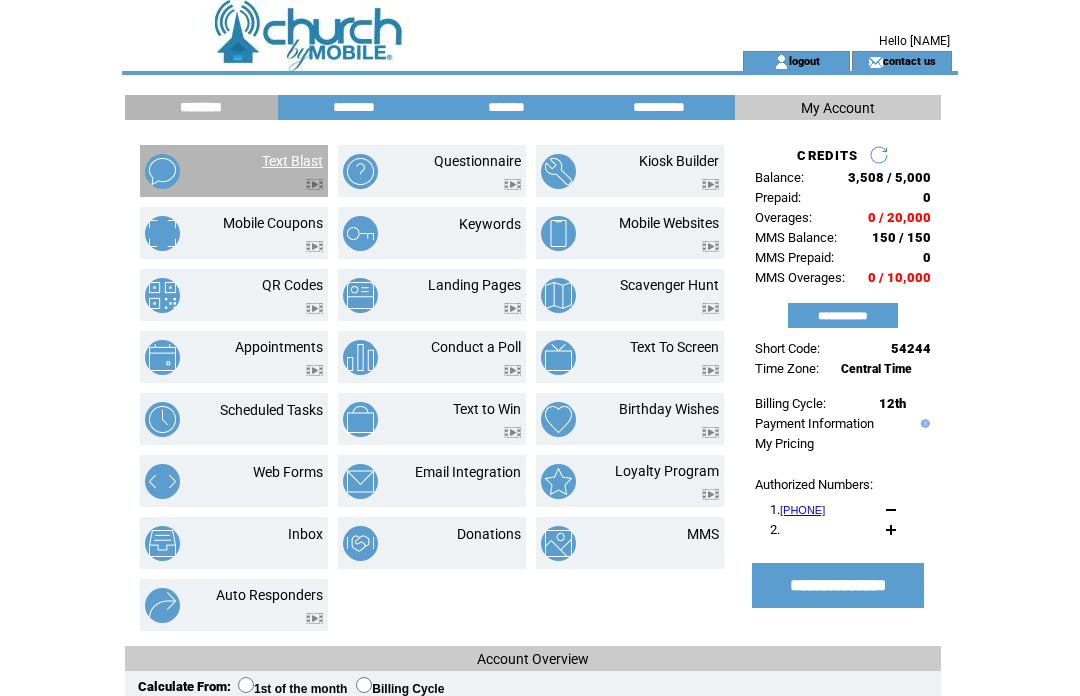 click on "Text Blast" at bounding box center (292, 161) 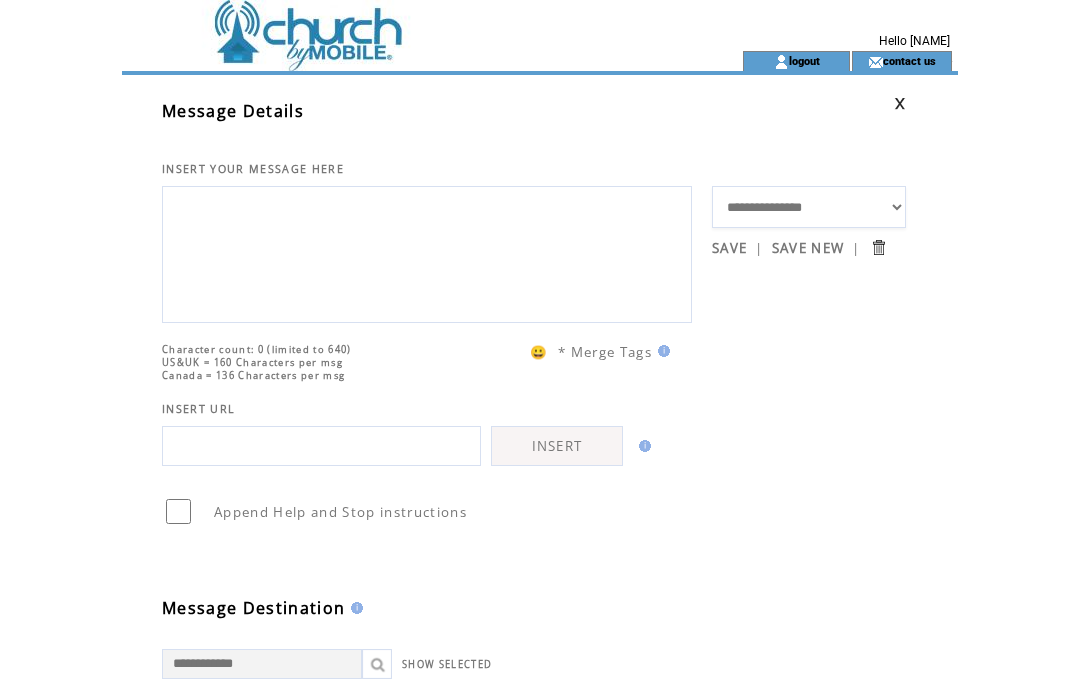 scroll, scrollTop: 0, scrollLeft: 0, axis: both 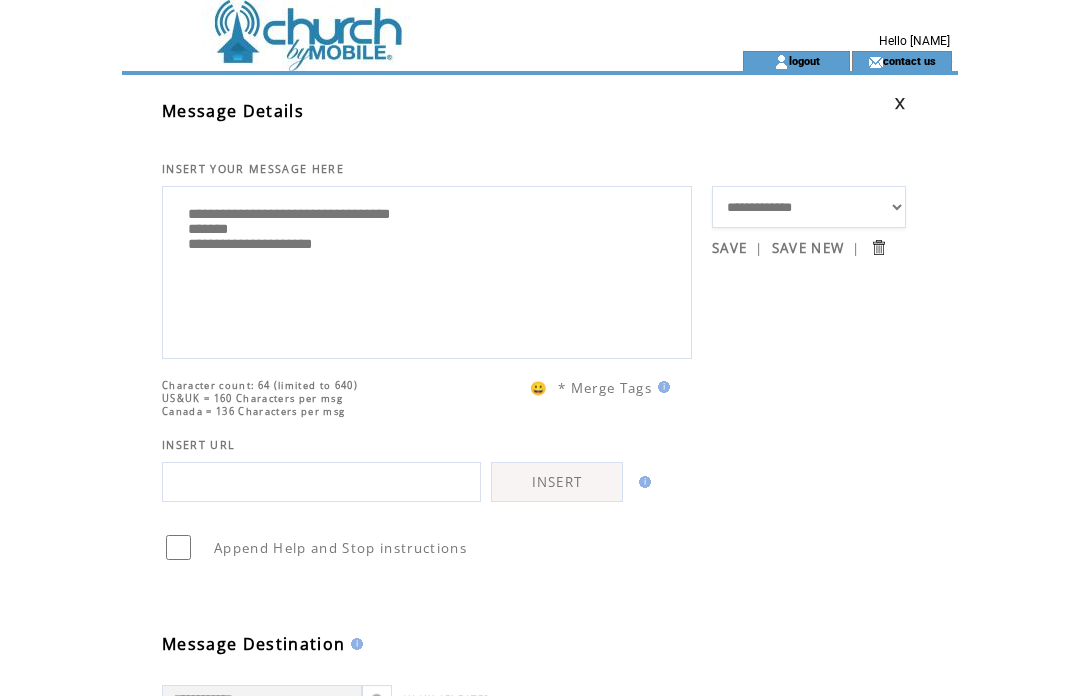 click on "**********" at bounding box center [427, 270] 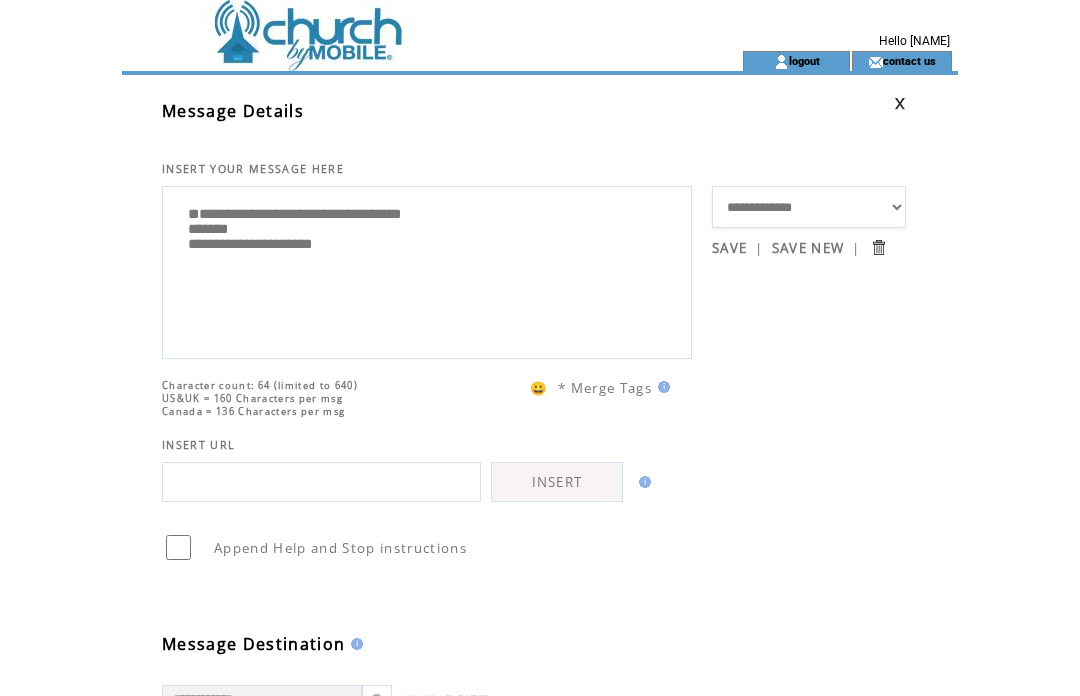 click on "**********" at bounding box center (427, 270) 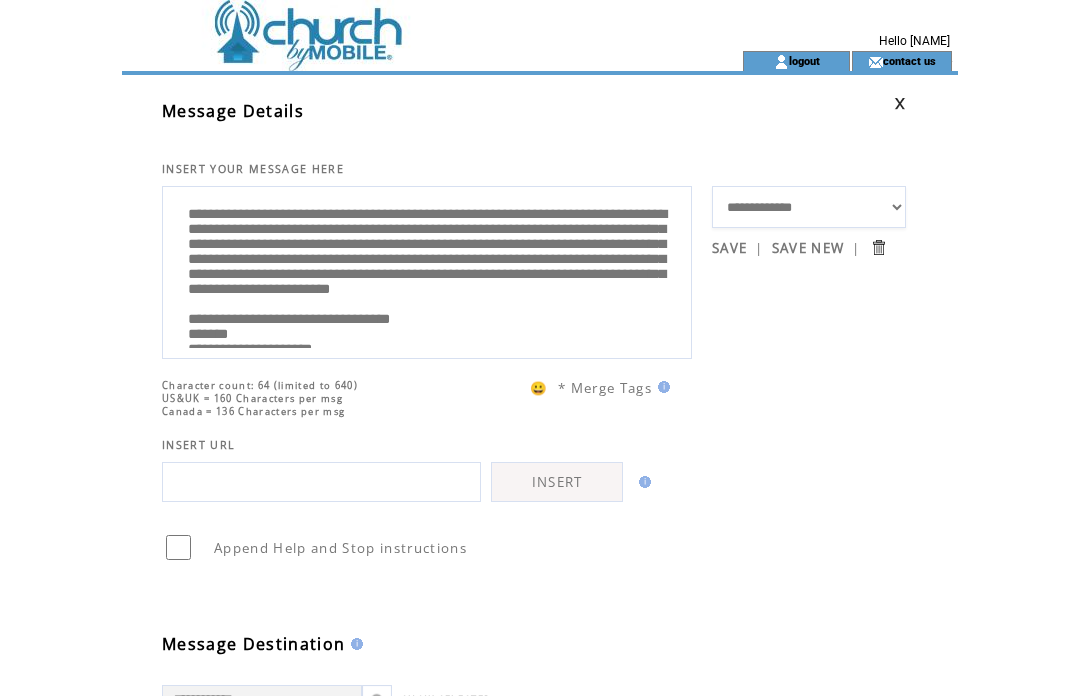 scroll, scrollTop: 95, scrollLeft: 0, axis: vertical 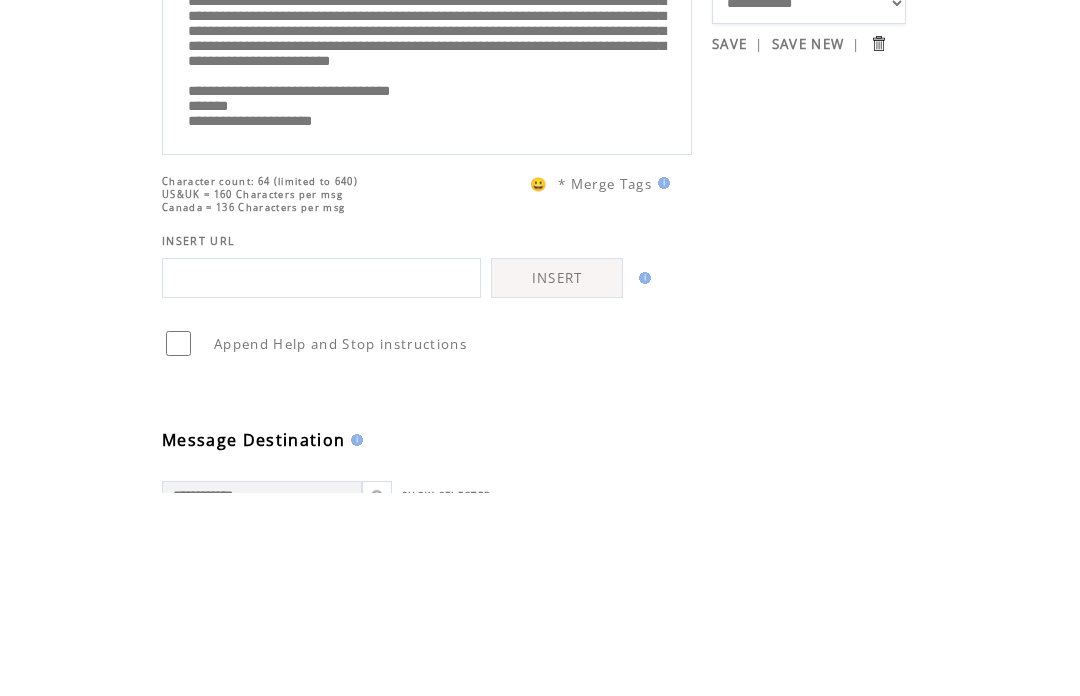 click on "**********" at bounding box center [427, 270] 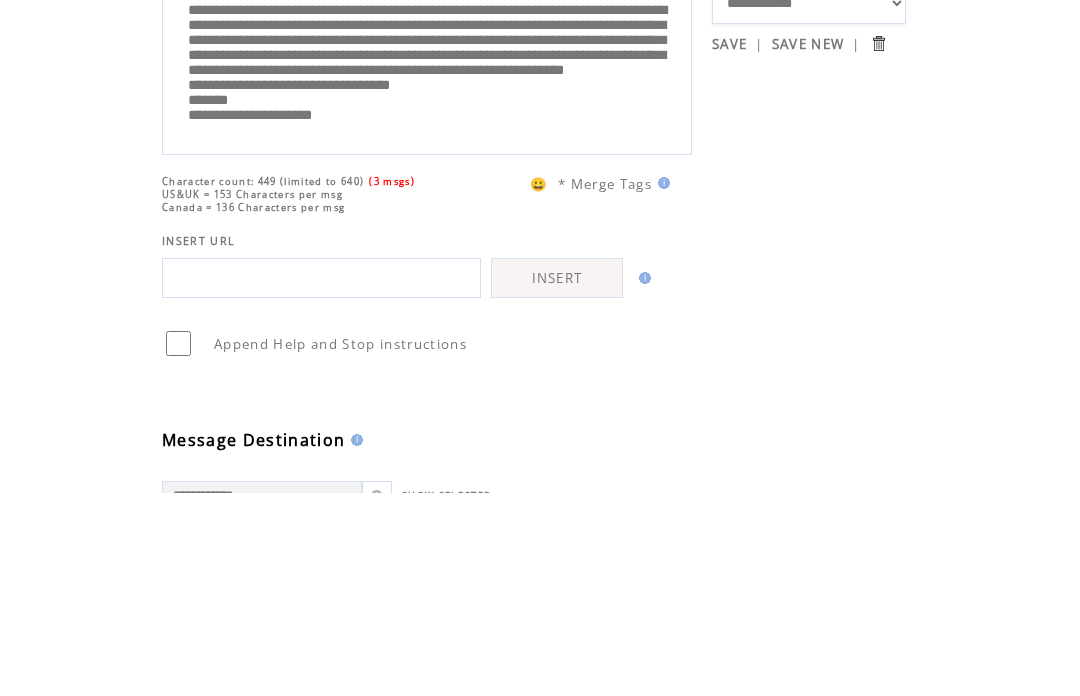 scroll, scrollTop: 84, scrollLeft: 0, axis: vertical 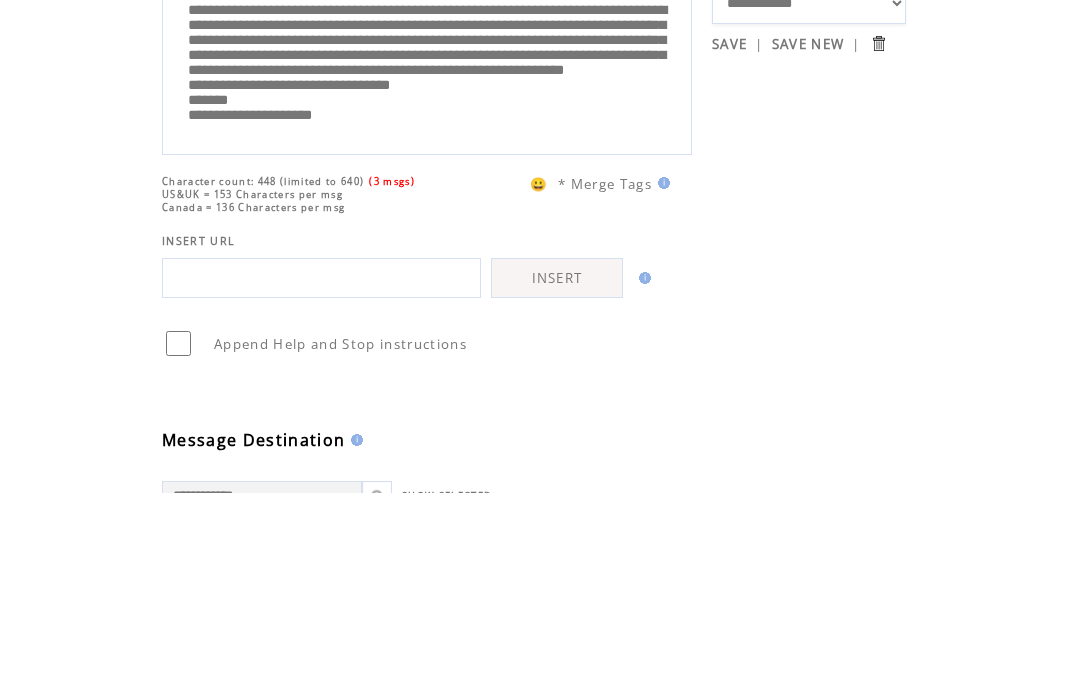 click on "**********" at bounding box center (427, 270) 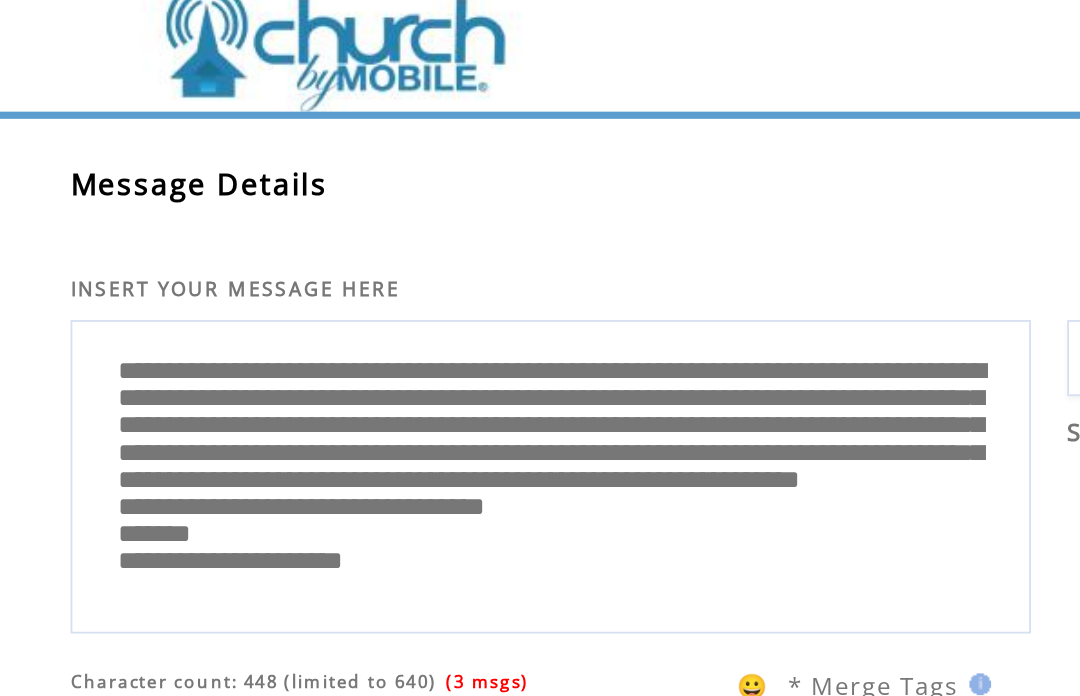 scroll, scrollTop: 0, scrollLeft: 0, axis: both 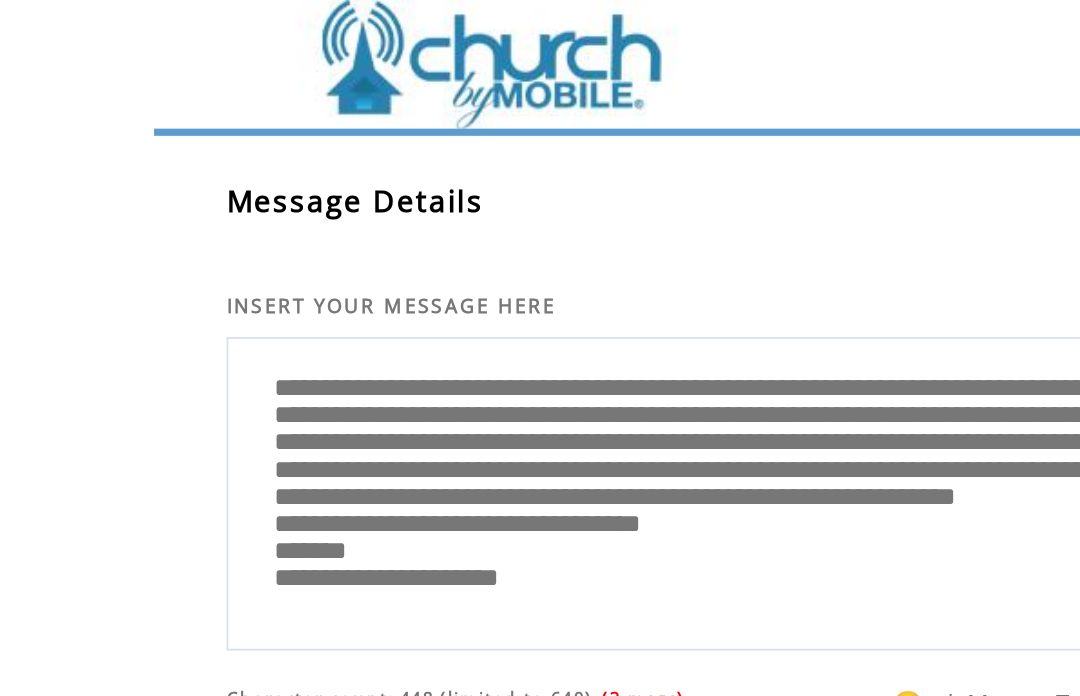 click on "**********" at bounding box center (427, 270) 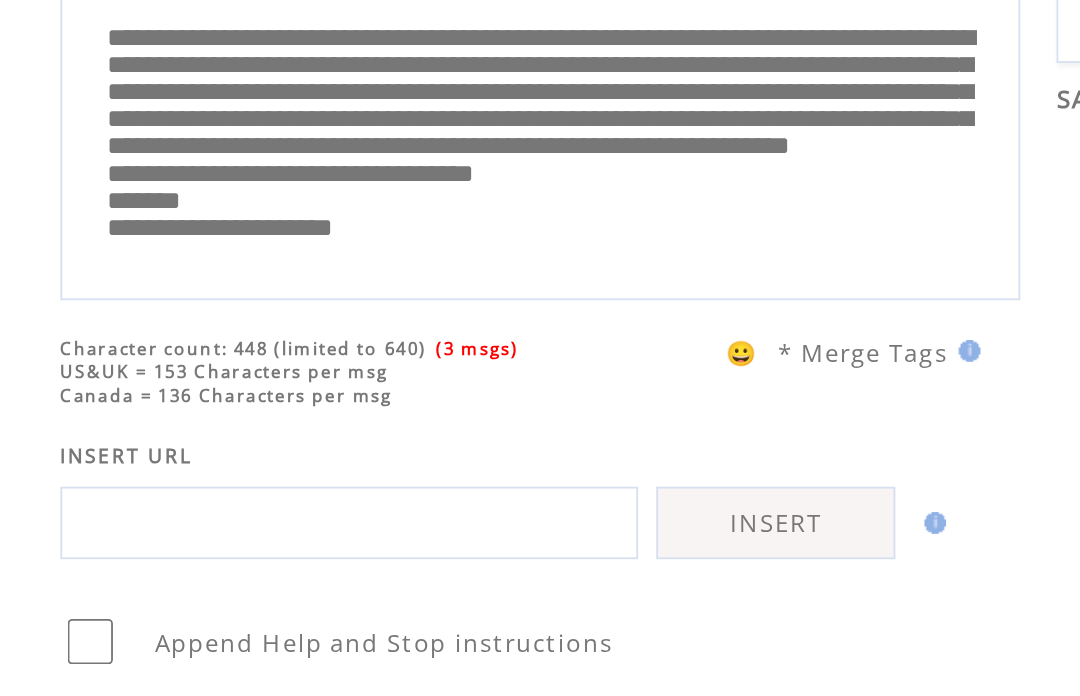 scroll, scrollTop: 42, scrollLeft: 0, axis: vertical 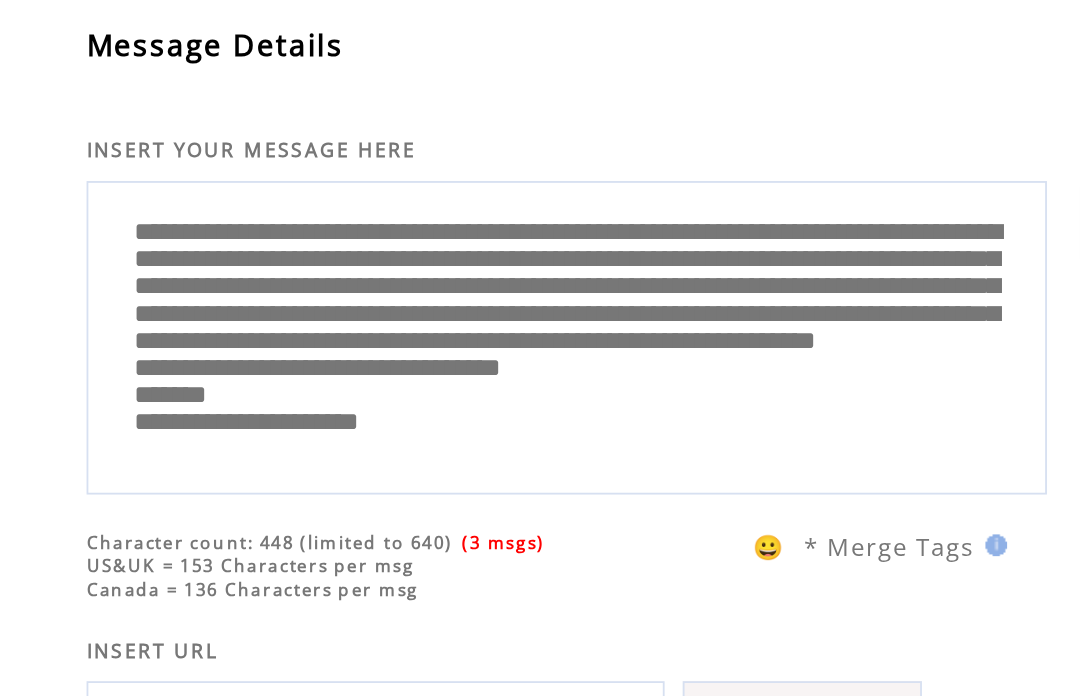 click on "**********" at bounding box center [427, 270] 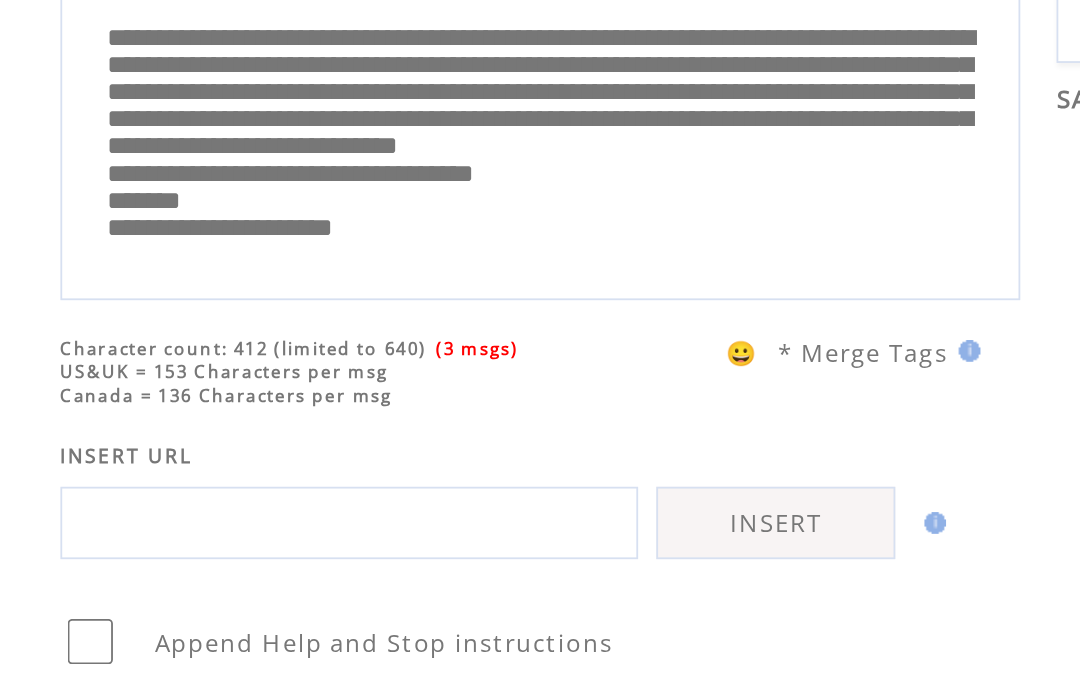 click on "**********" at bounding box center [427, 270] 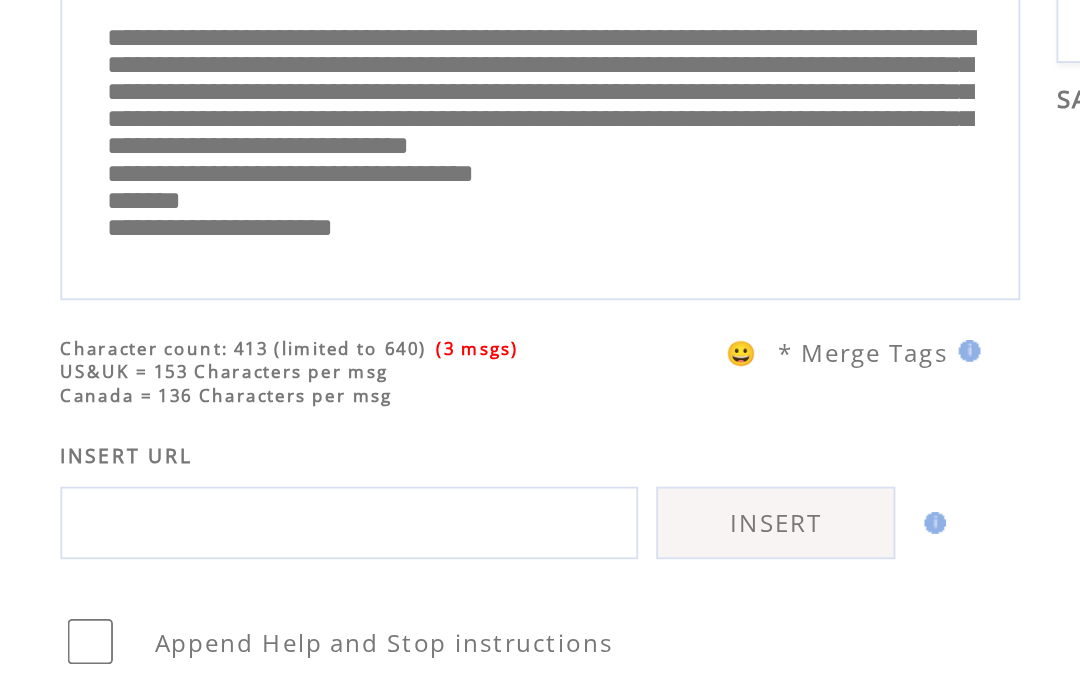 click on "**********" at bounding box center (427, 270) 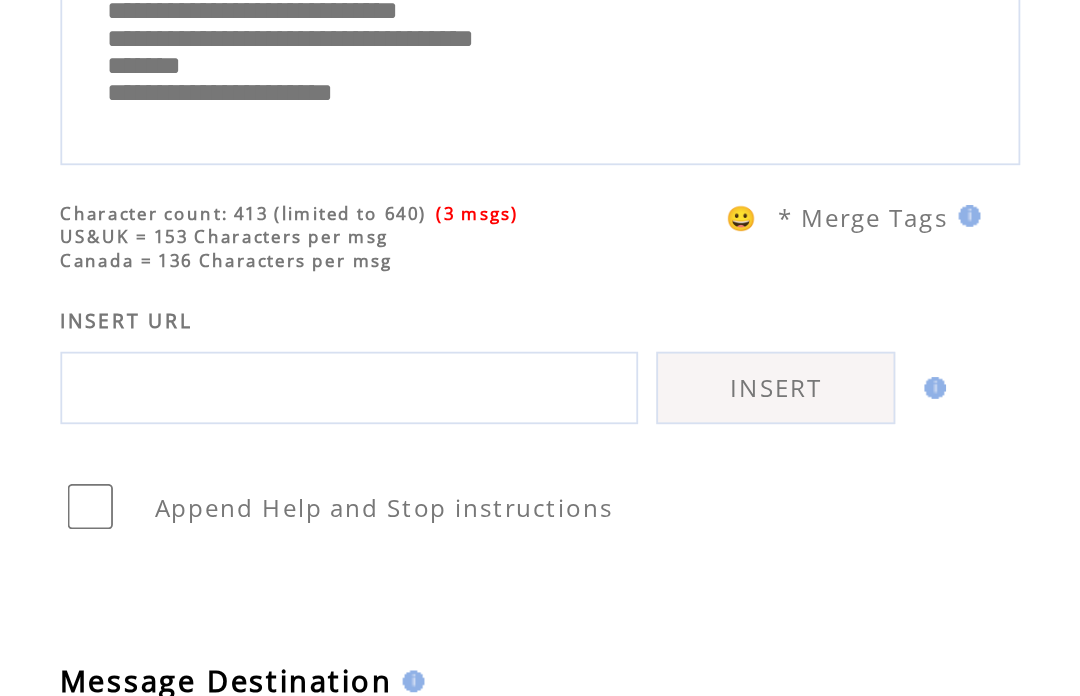 click on "Character count: 413 (limited to 640) (3 msgs) US&UK = 153 Characters per msg Canada = 136 Characters per msg
😀 * Merge Tags" at bounding box center (437, 103) 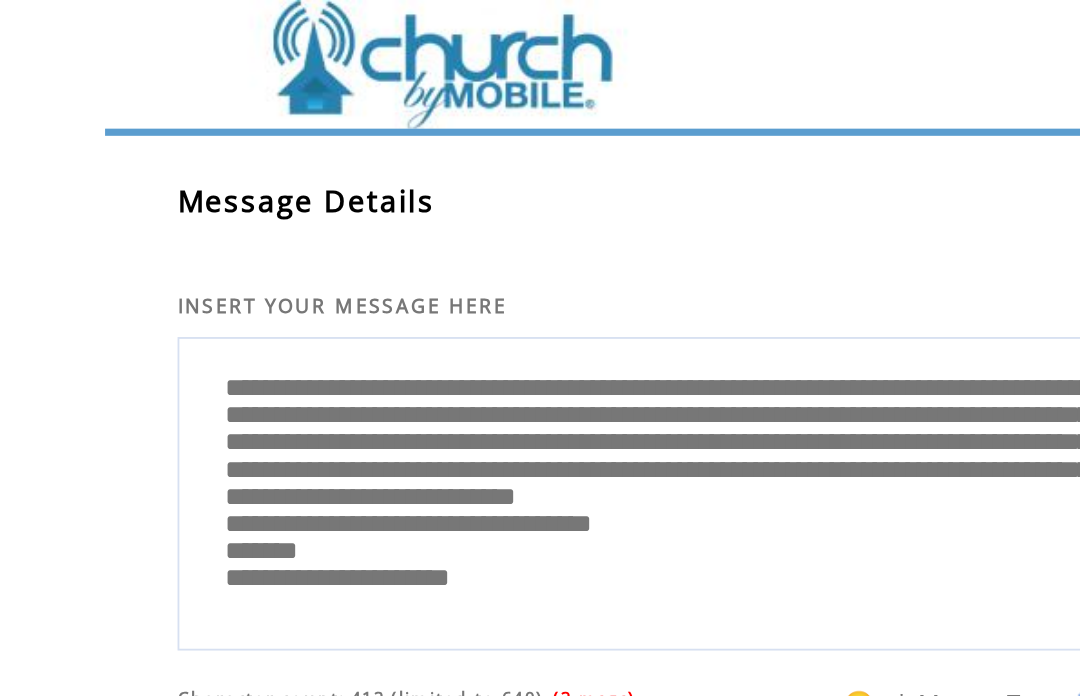 click on "**********" at bounding box center (427, 272) 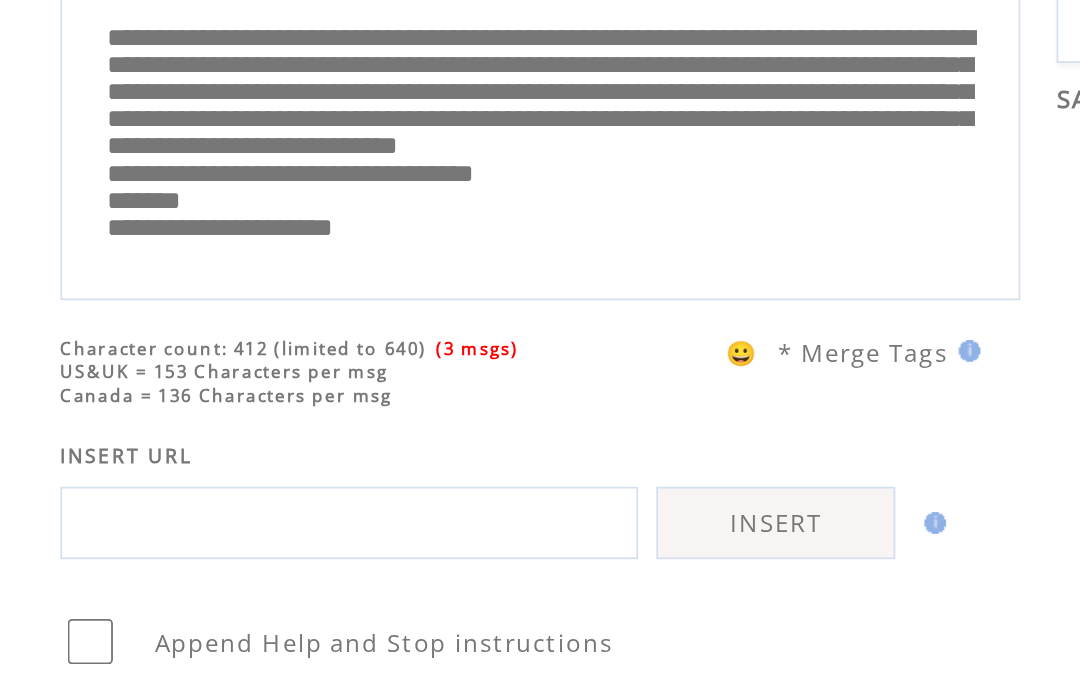 scroll, scrollTop: 0, scrollLeft: 0, axis: both 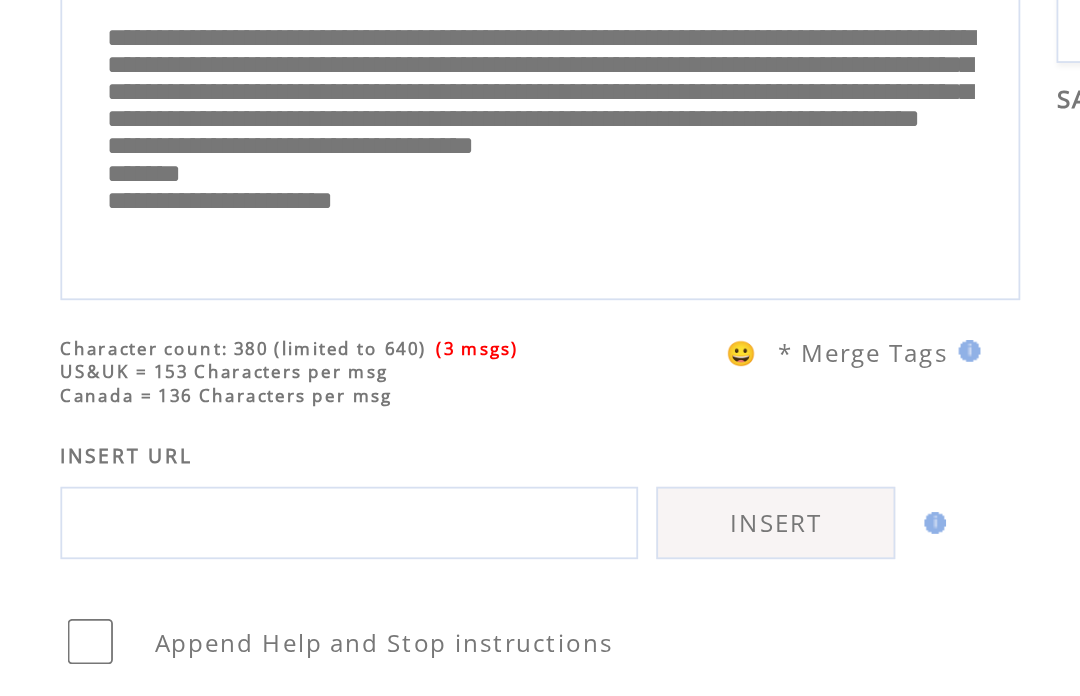 click on "**********" at bounding box center (427, 270) 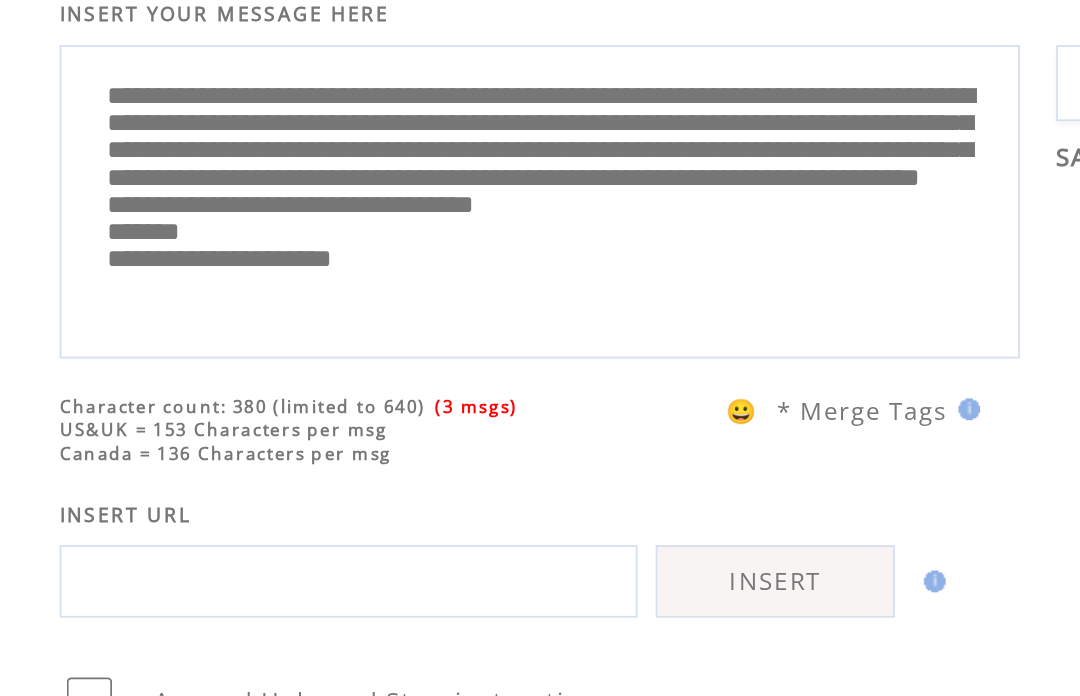 click on "**********" at bounding box center [427, 270] 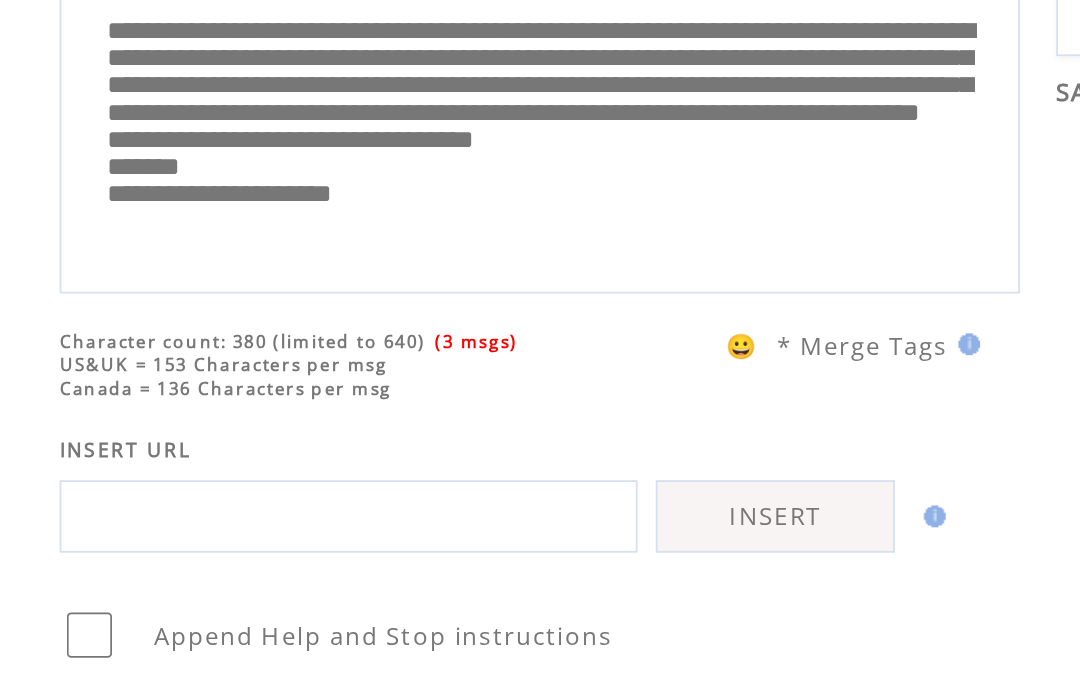 type on "**********" 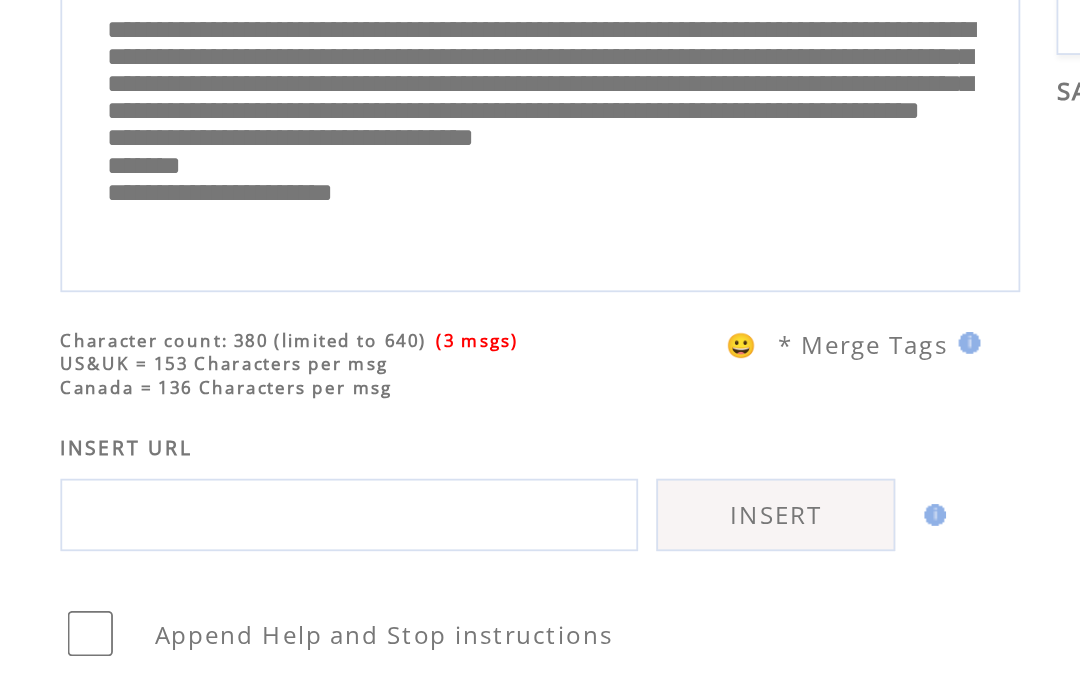 scroll, scrollTop: 63, scrollLeft: 0, axis: vertical 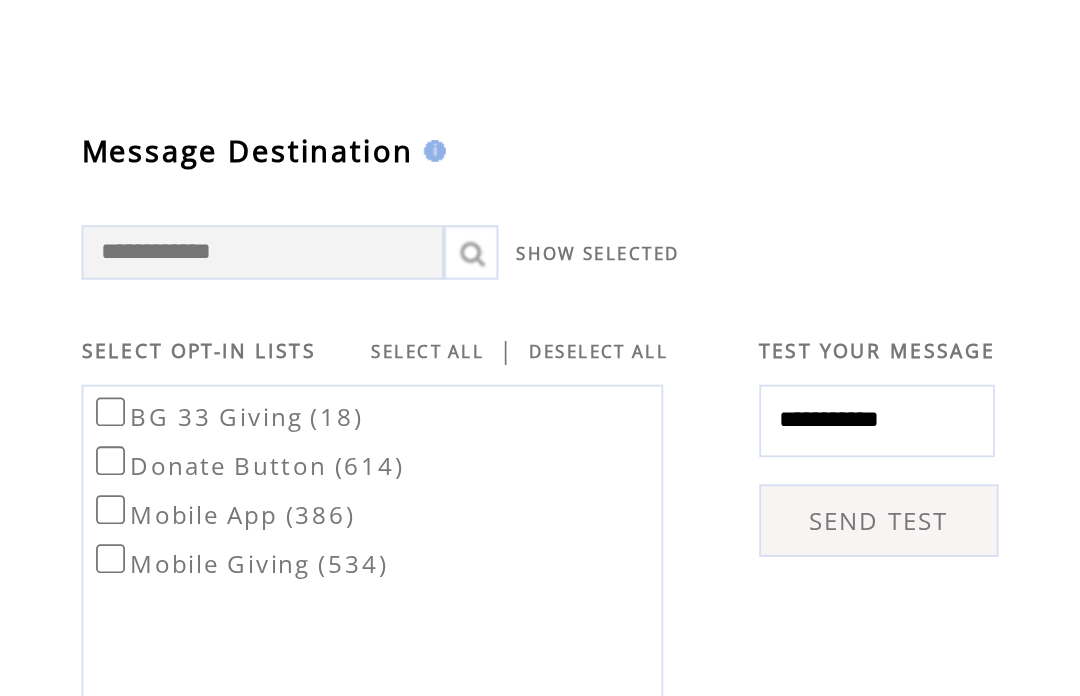 click on "SEND TEST" at bounding box center [602, 557] 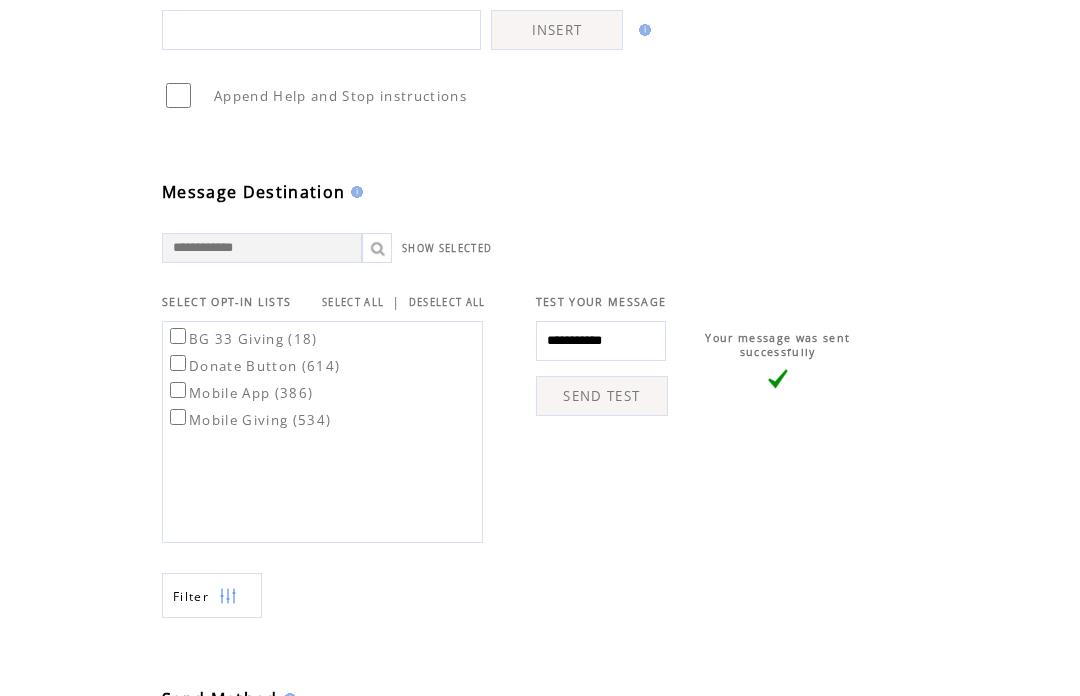 scroll, scrollTop: 439, scrollLeft: 0, axis: vertical 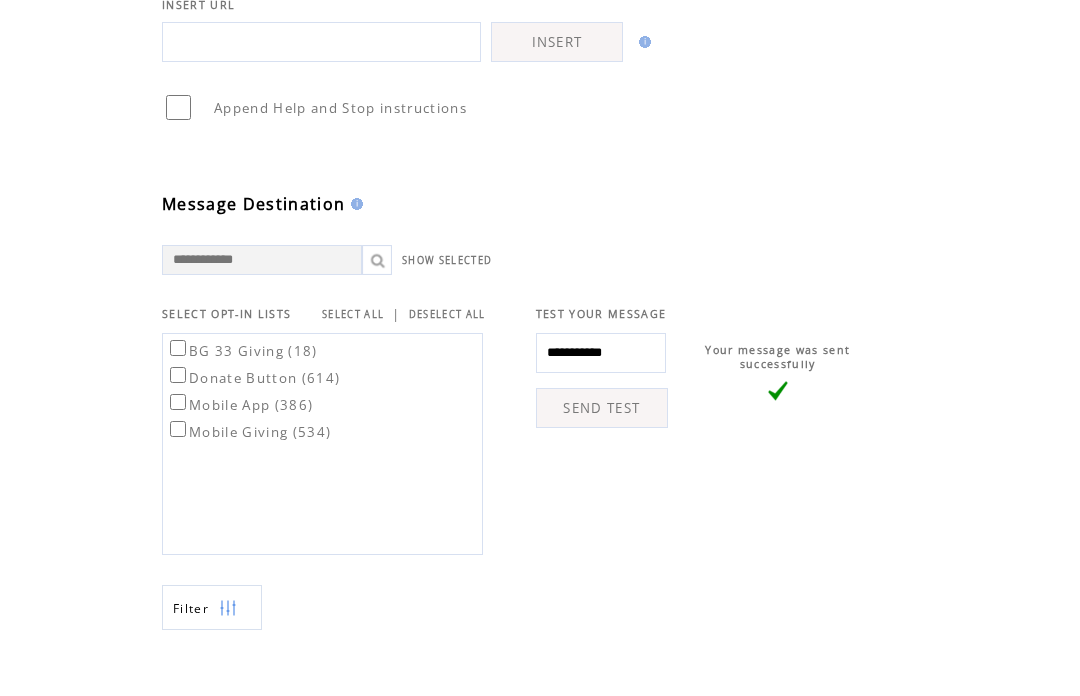 click on "**********" at bounding box center [601, 354] 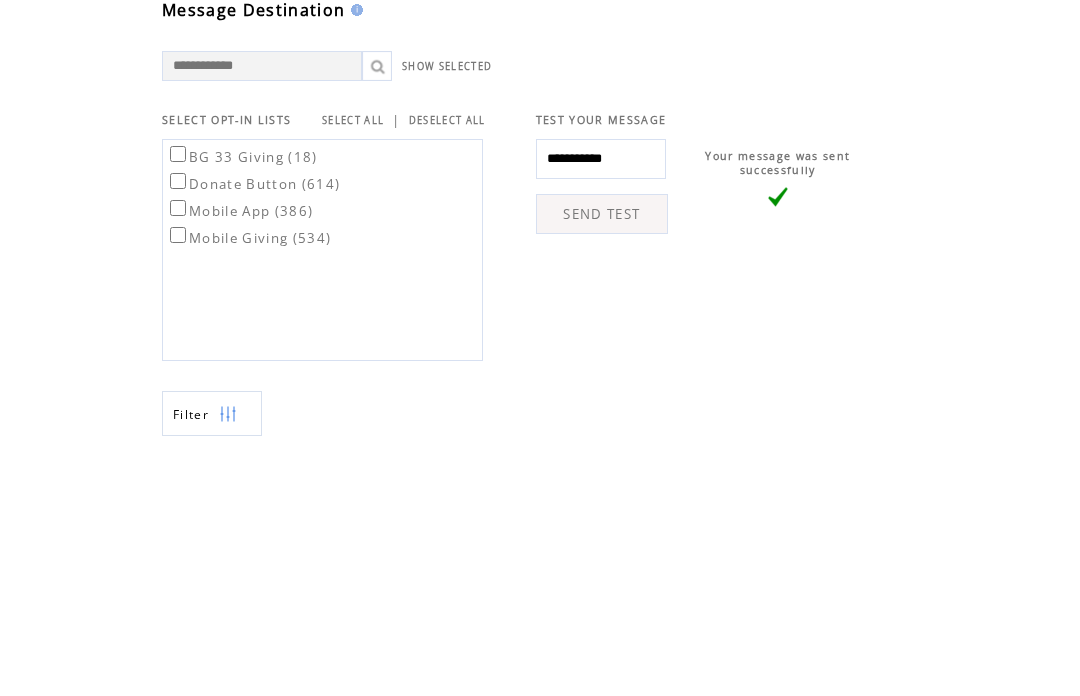 type on "**********" 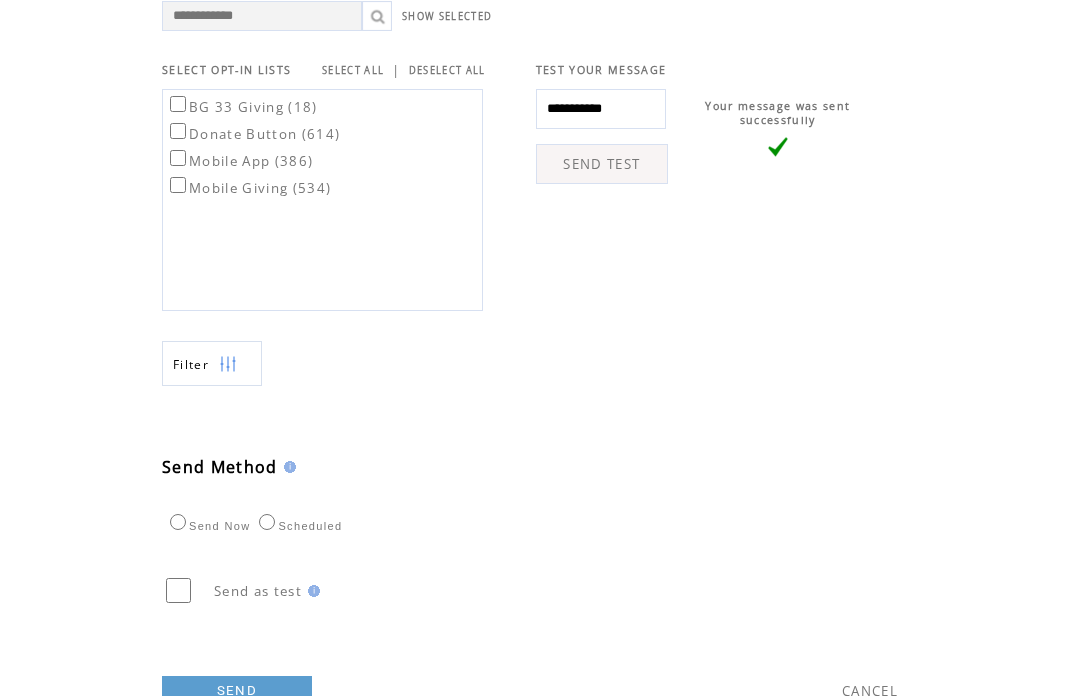 scroll, scrollTop: 684, scrollLeft: 0, axis: vertical 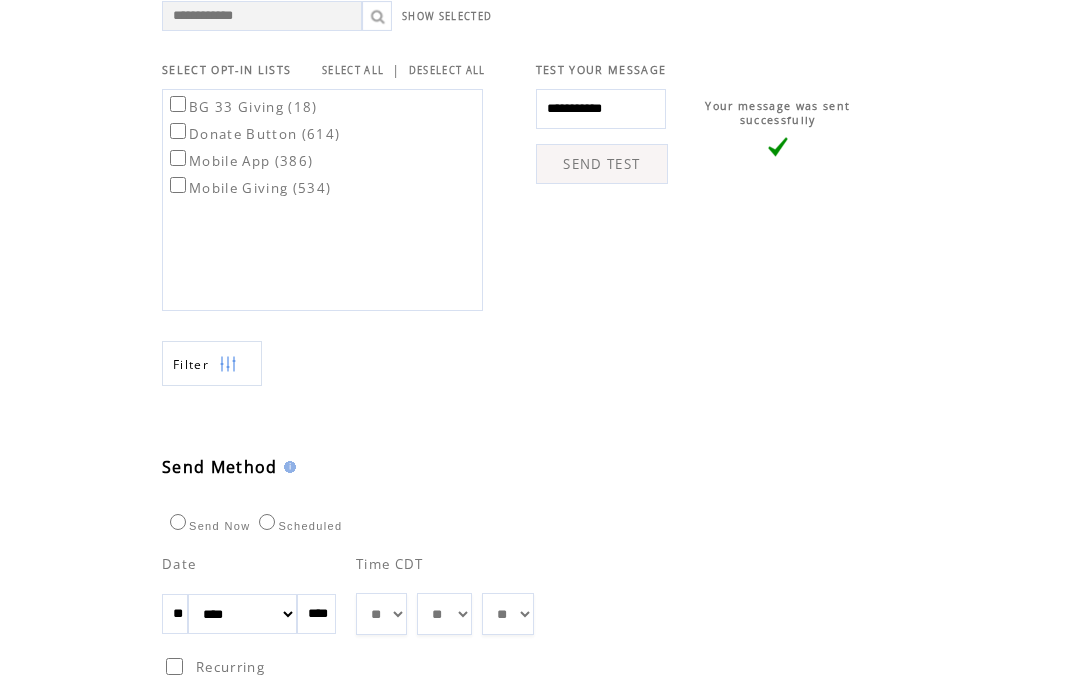 click on "**" at bounding box center (175, 614) 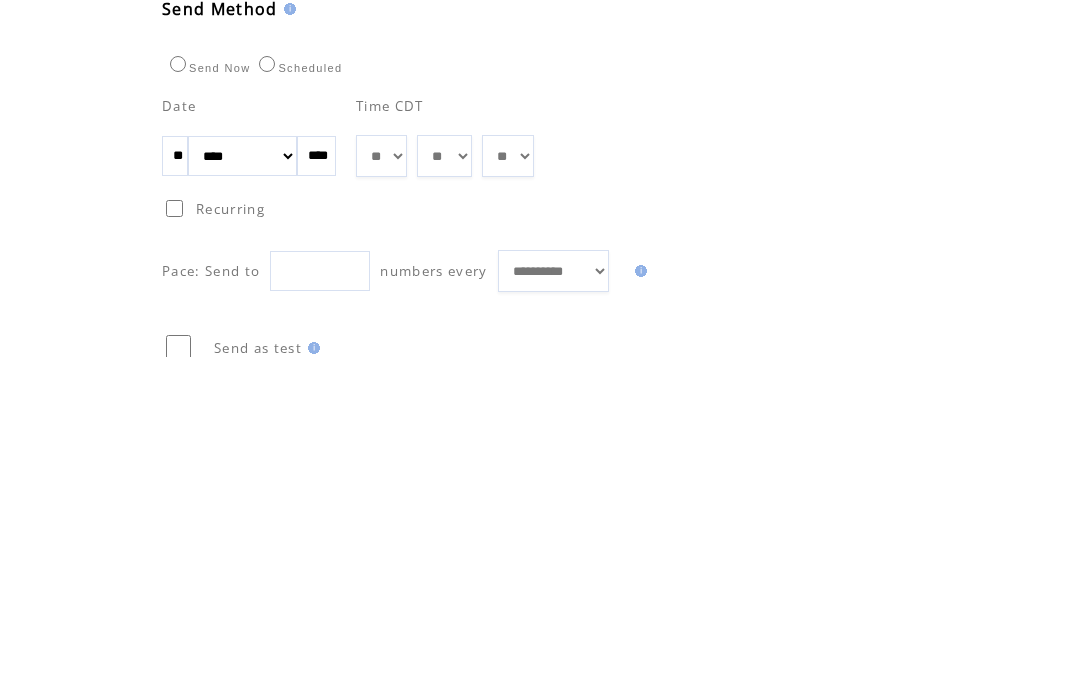 click on "**" at bounding box center [175, 495] 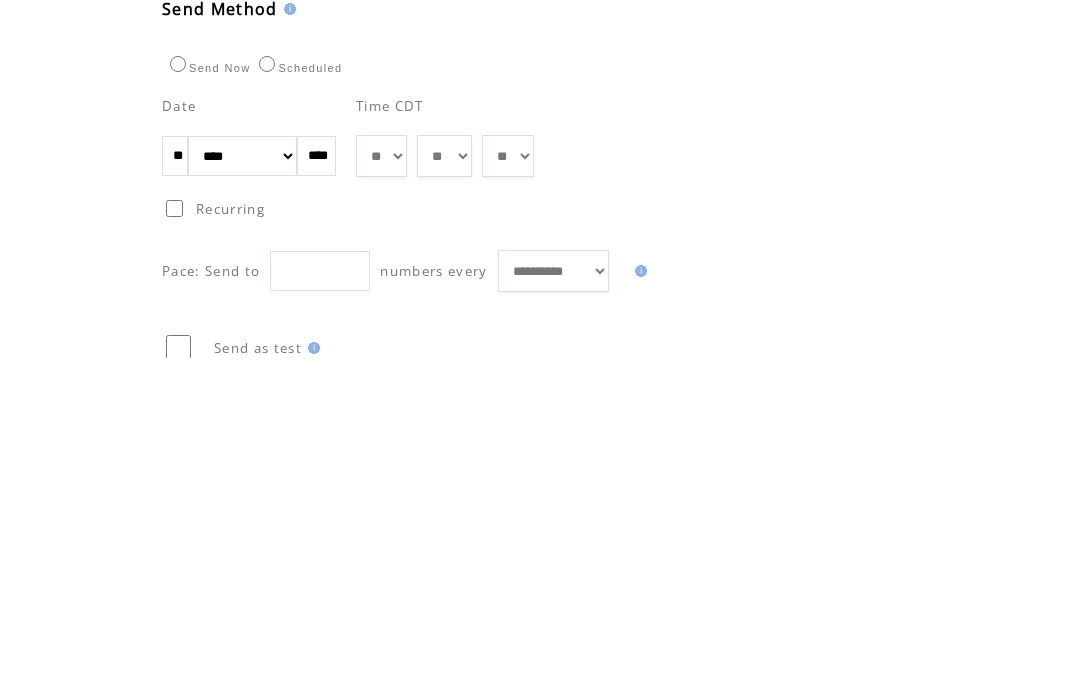type on "**" 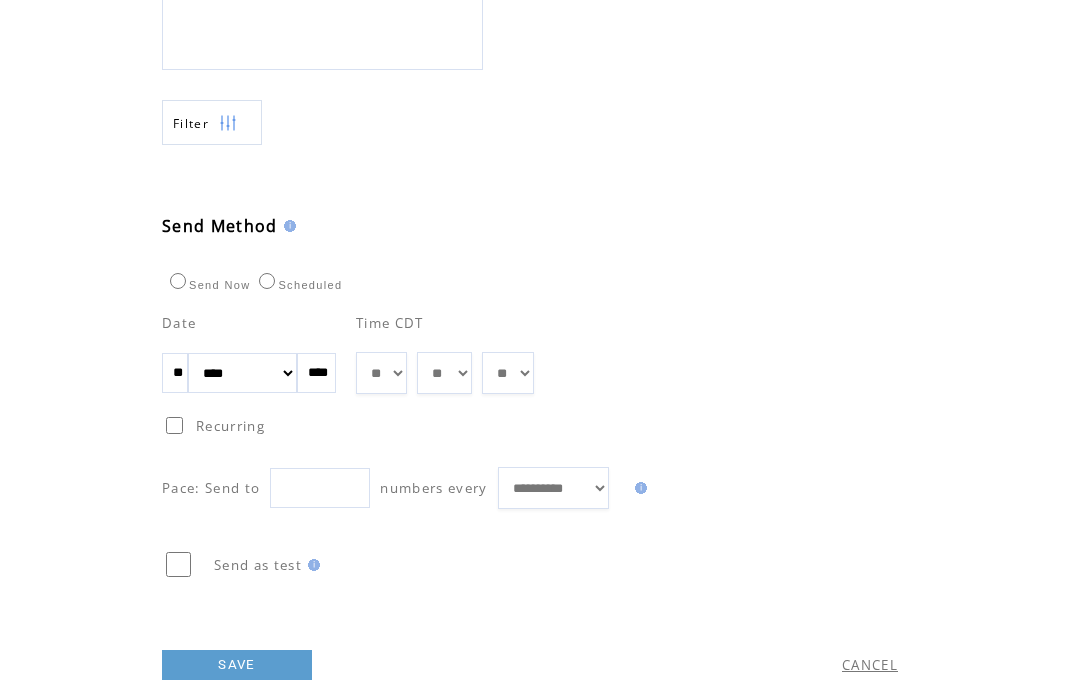 select on "*" 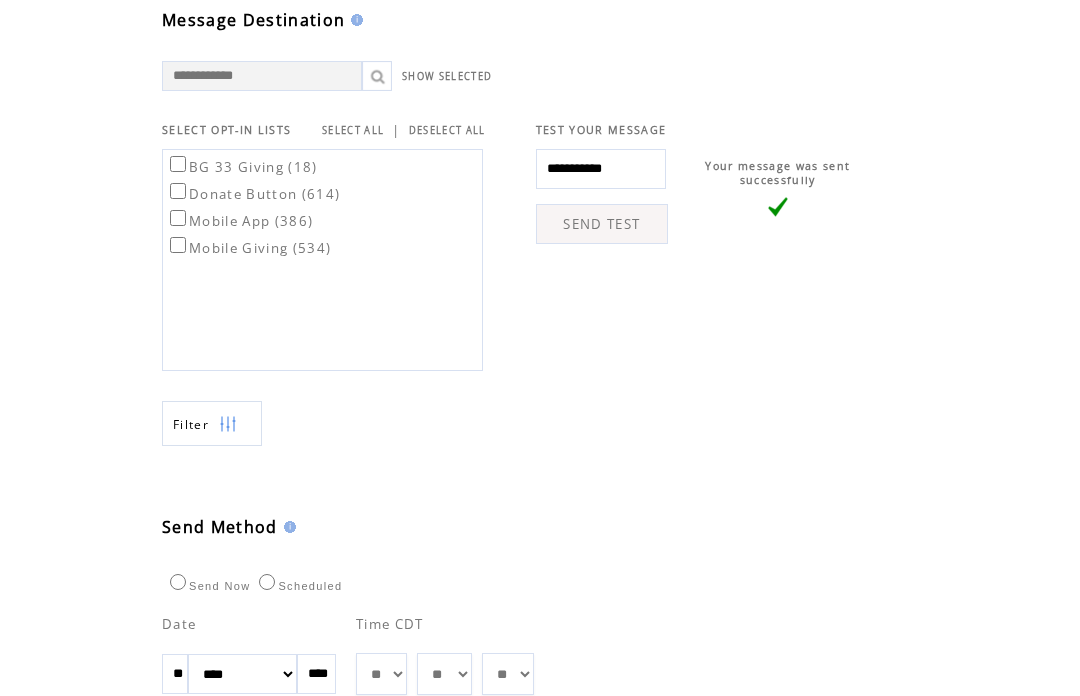scroll, scrollTop: 617, scrollLeft: 0, axis: vertical 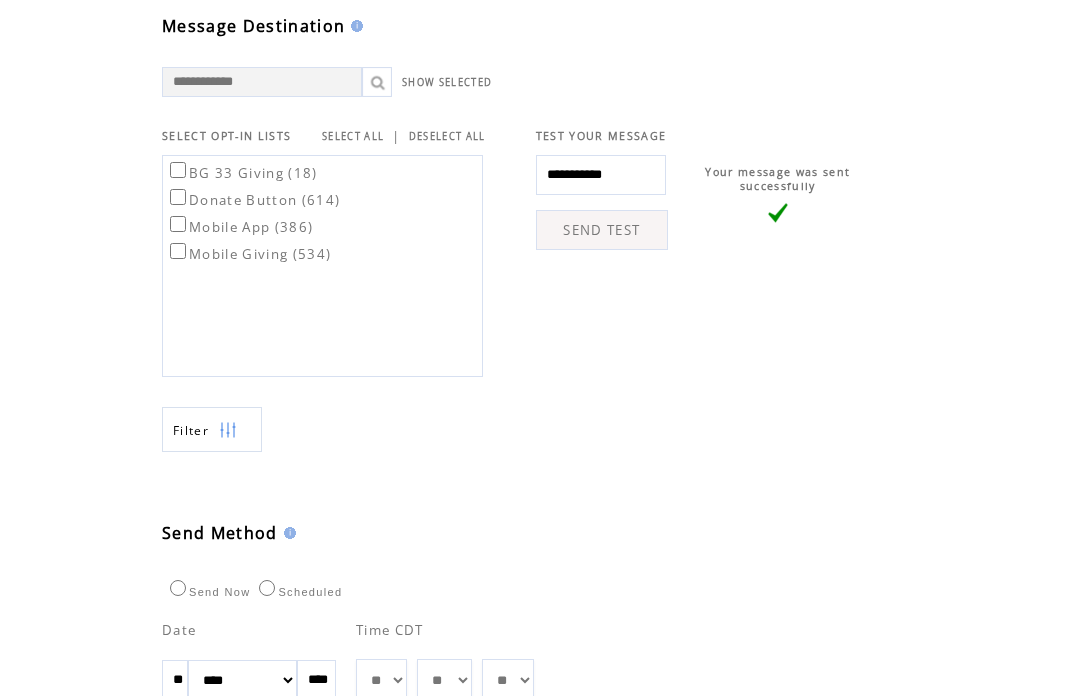 click on "SEND TEST" at bounding box center [602, 231] 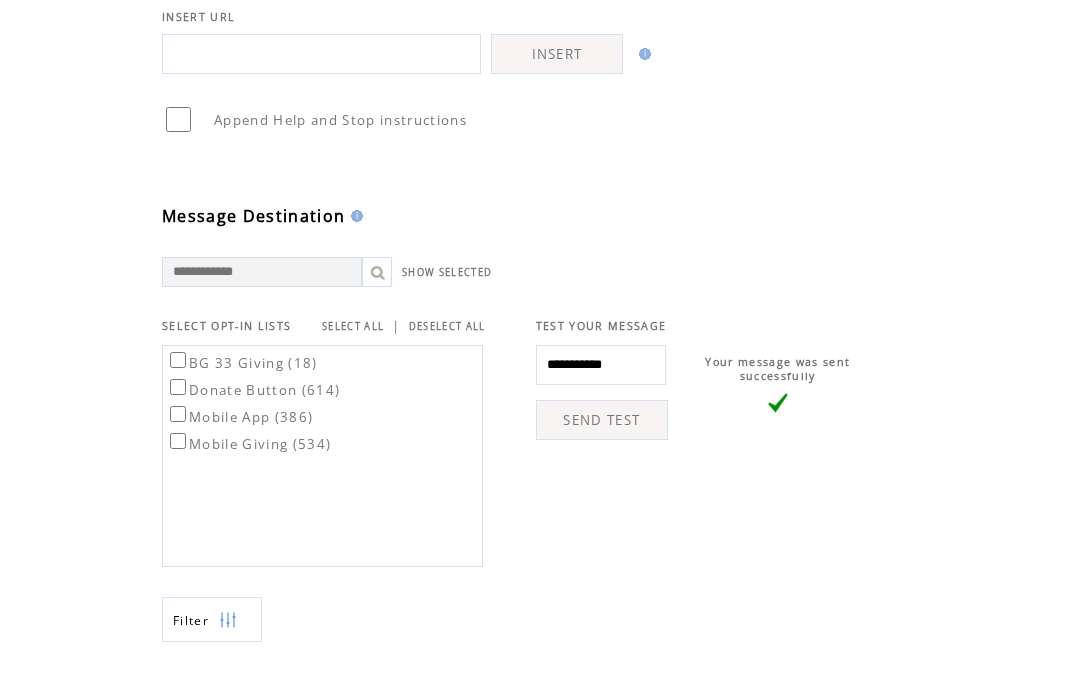 scroll, scrollTop: 434, scrollLeft: 0, axis: vertical 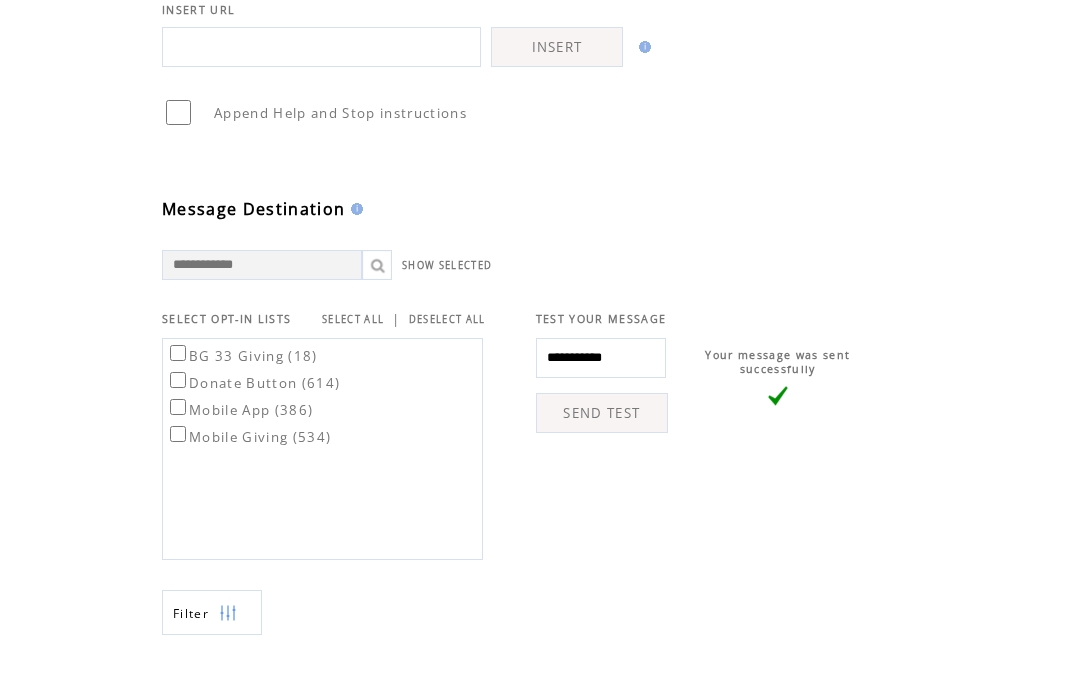 click on "**********" at bounding box center [560, 421] 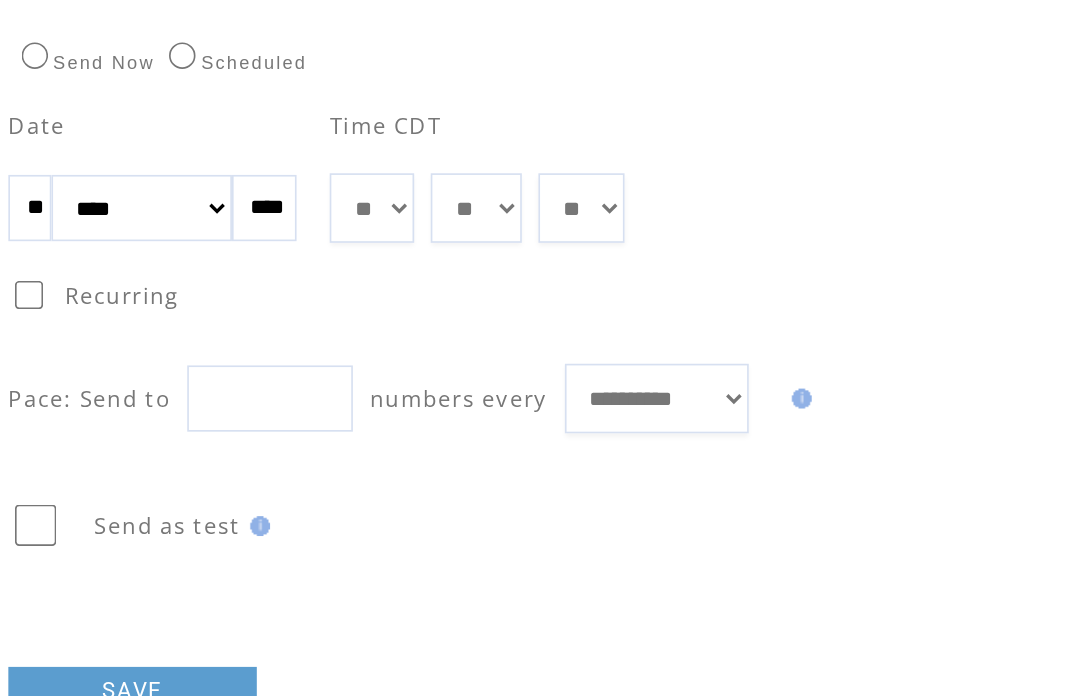 scroll, scrollTop: 994, scrollLeft: 0, axis: vertical 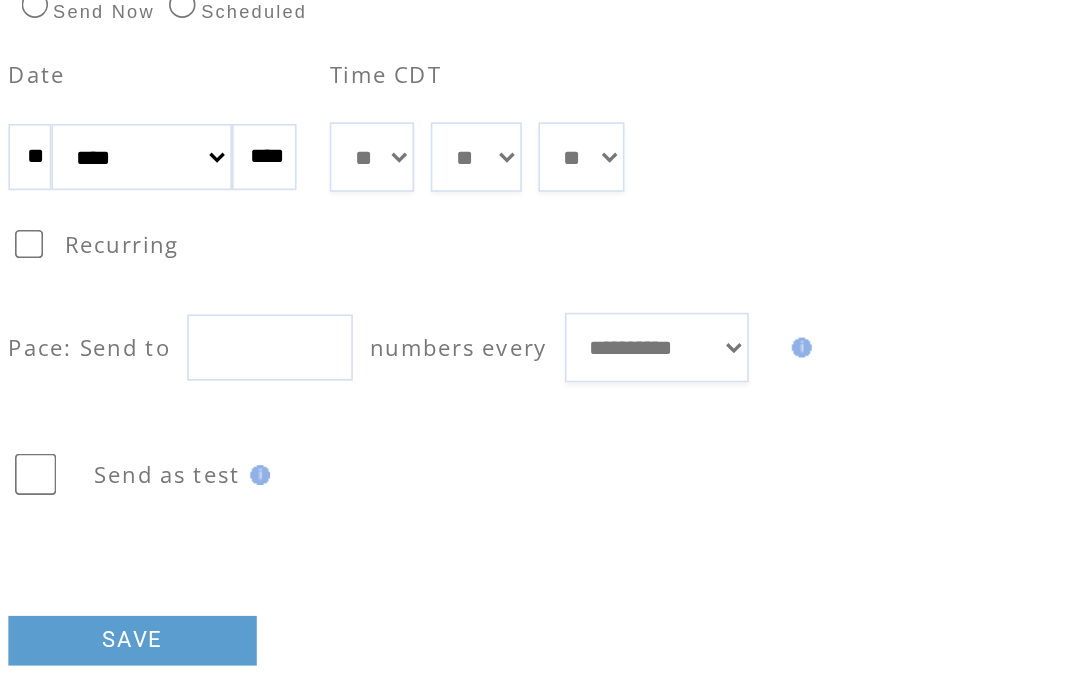 click on "SAVE" at bounding box center (237, 621) 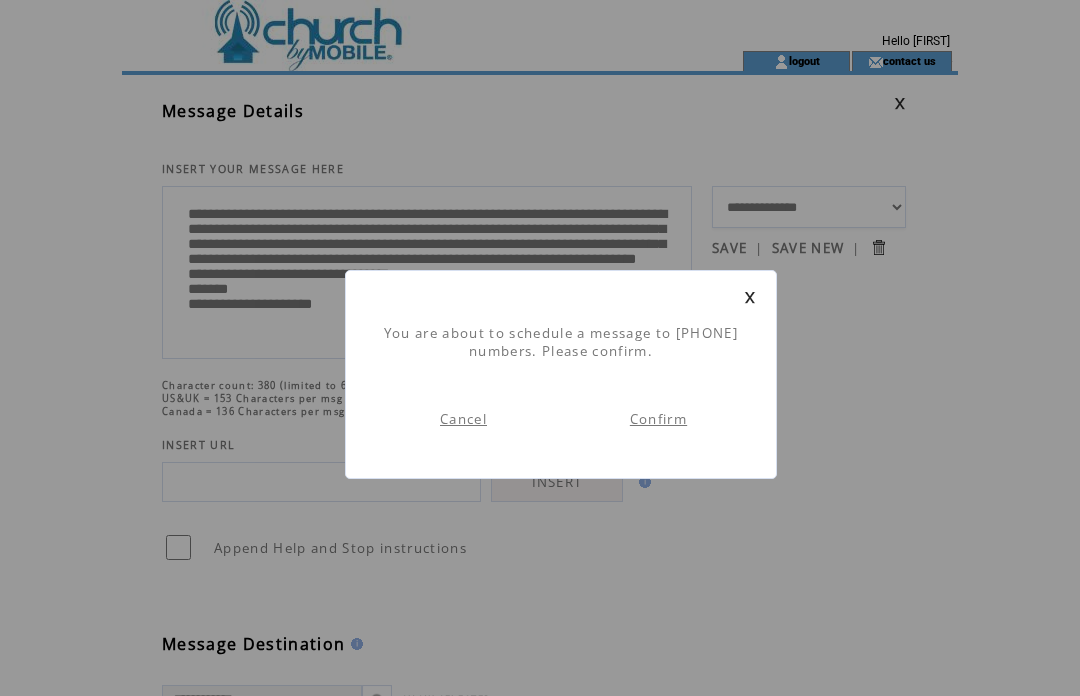 scroll, scrollTop: 1, scrollLeft: 0, axis: vertical 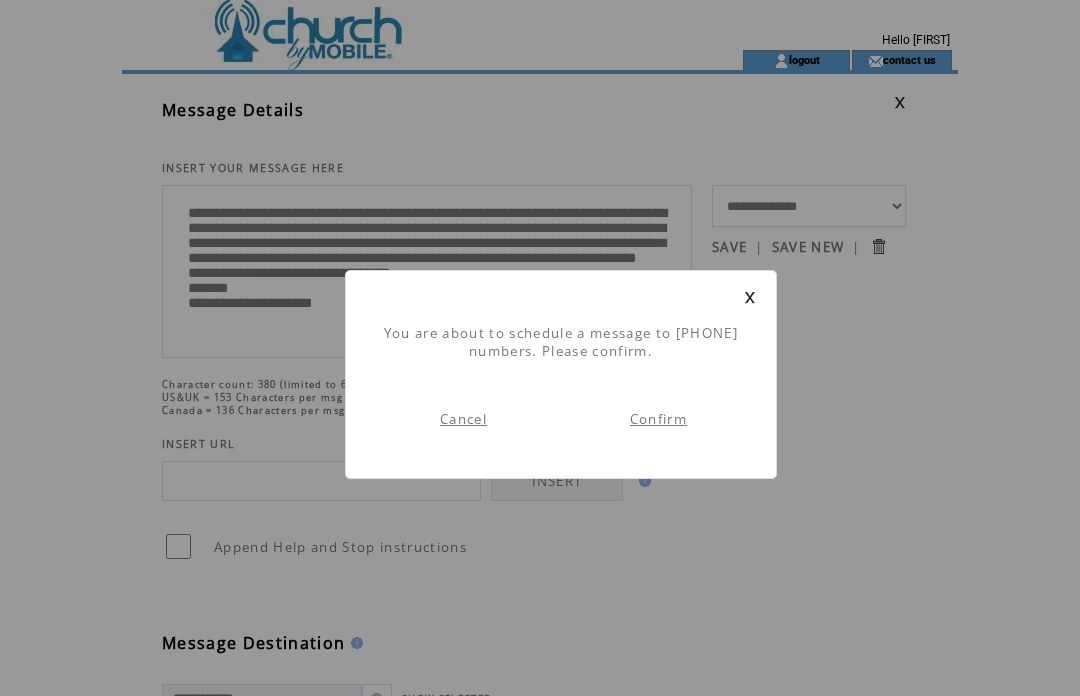 click on "Confirm" at bounding box center (658, 419) 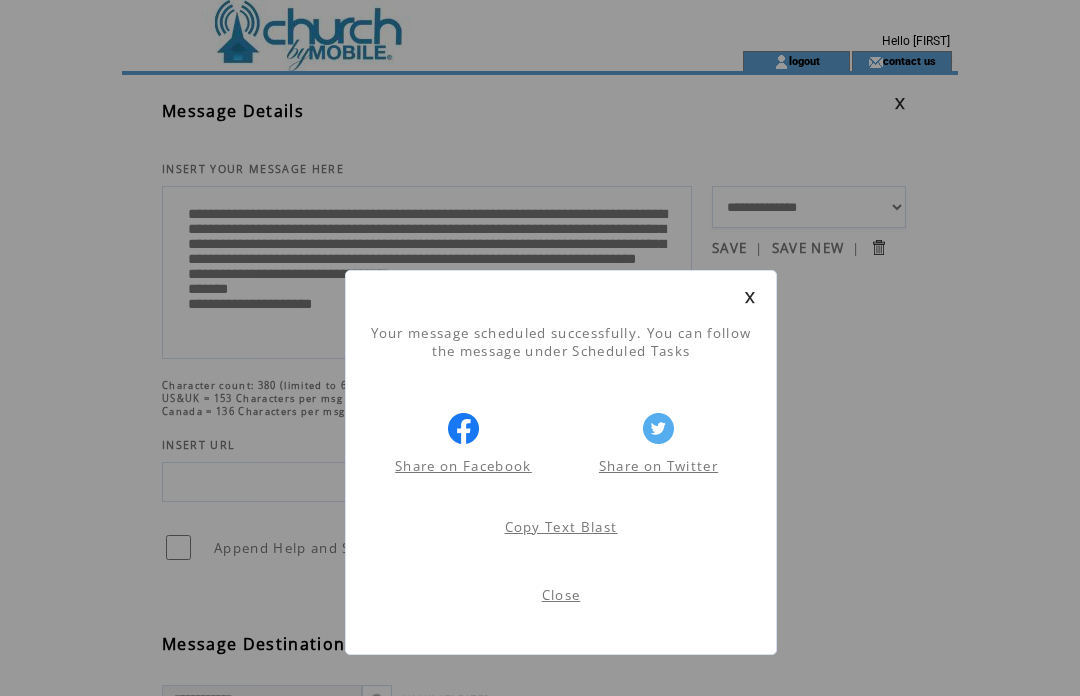 scroll, scrollTop: 1, scrollLeft: 0, axis: vertical 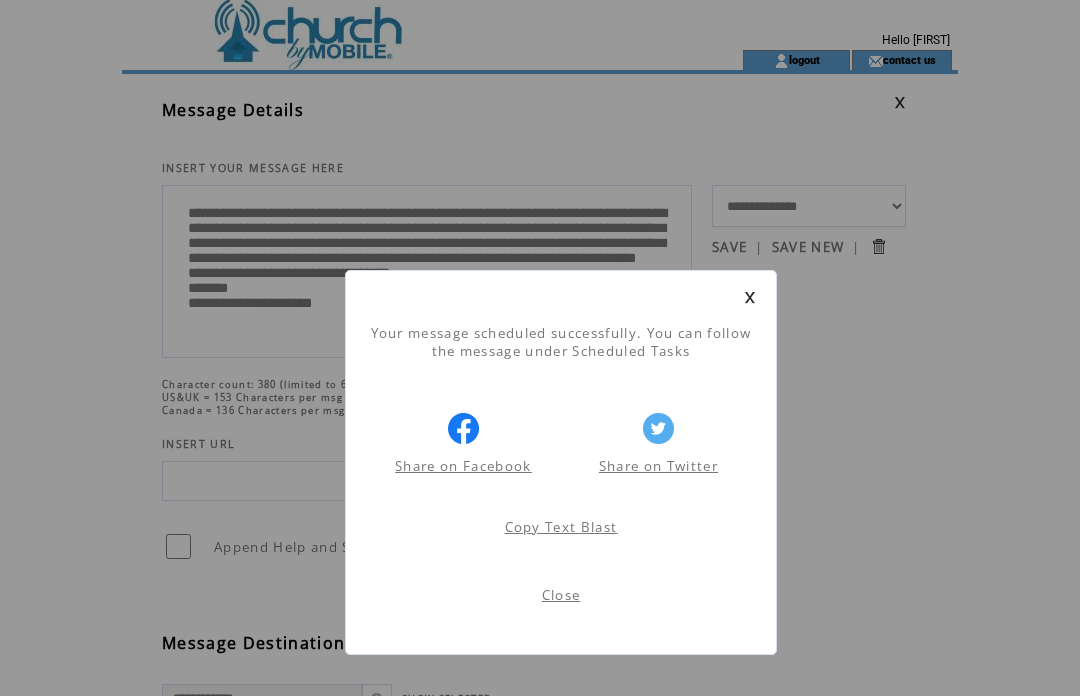 click on "Close" at bounding box center [561, 595] 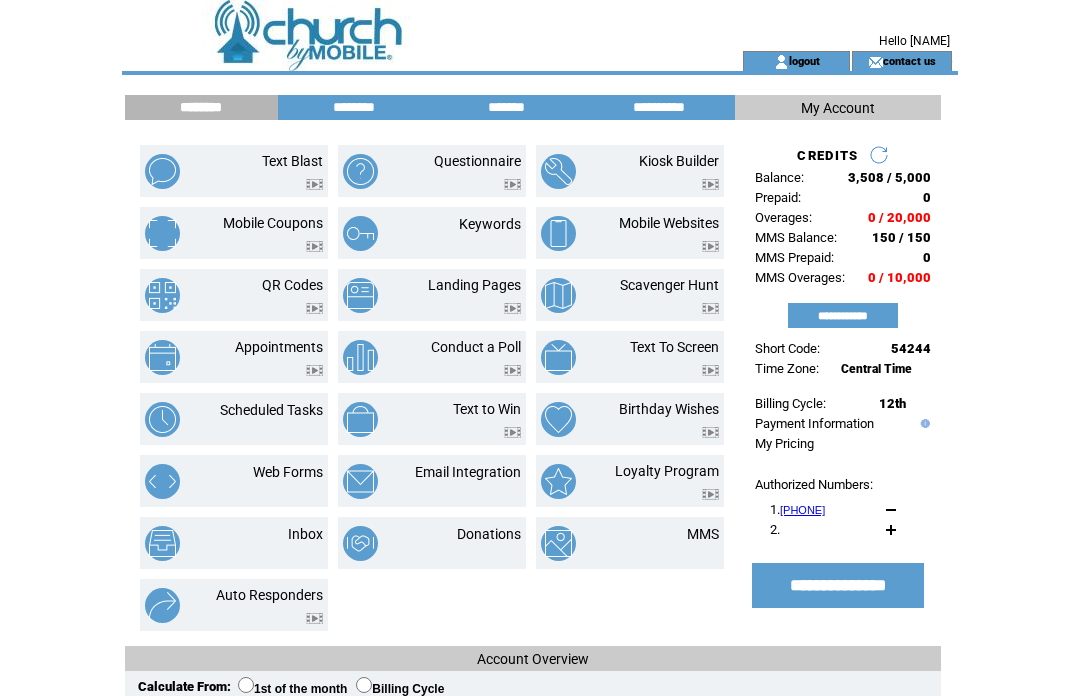 scroll, scrollTop: 0, scrollLeft: 0, axis: both 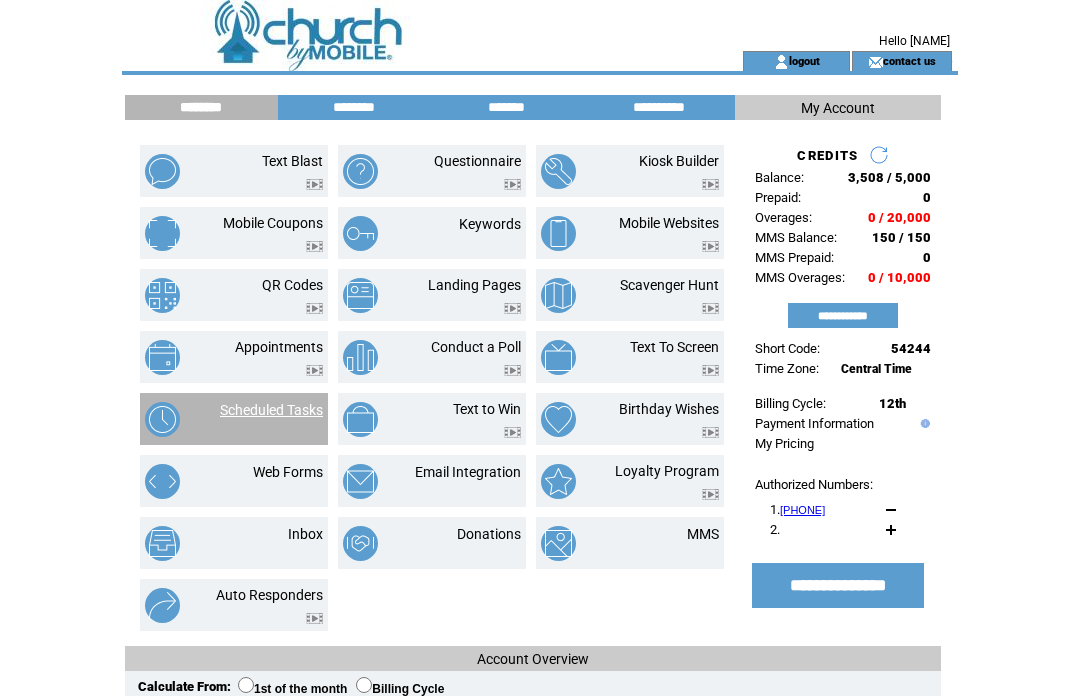 click on "Scheduled Tasks" at bounding box center (271, 410) 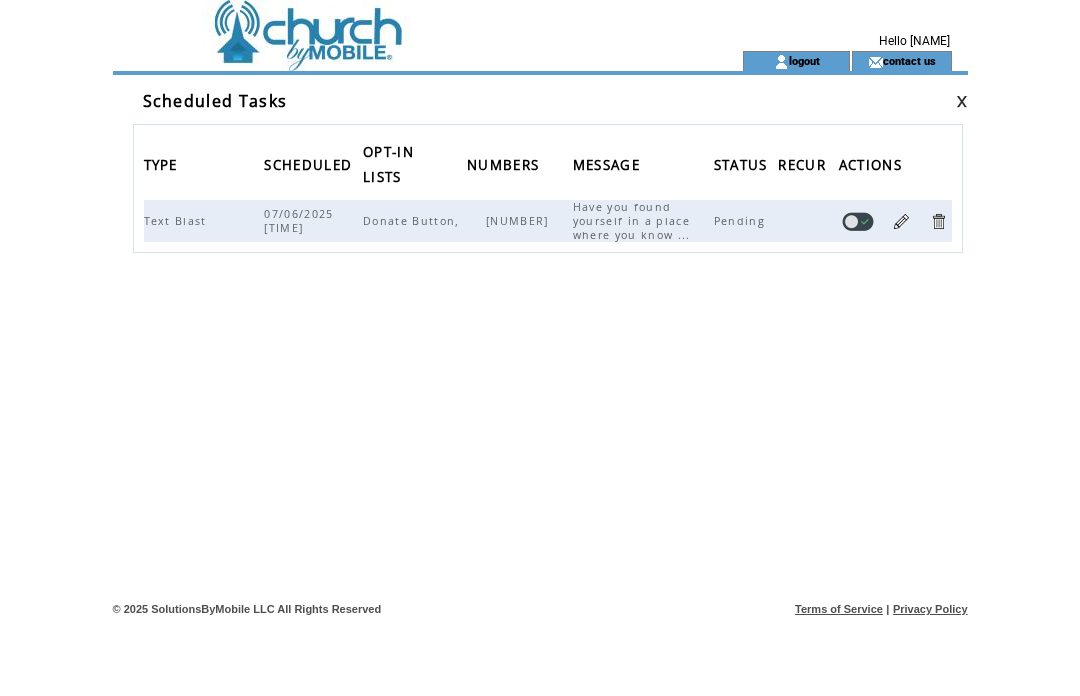 scroll, scrollTop: 0, scrollLeft: 0, axis: both 